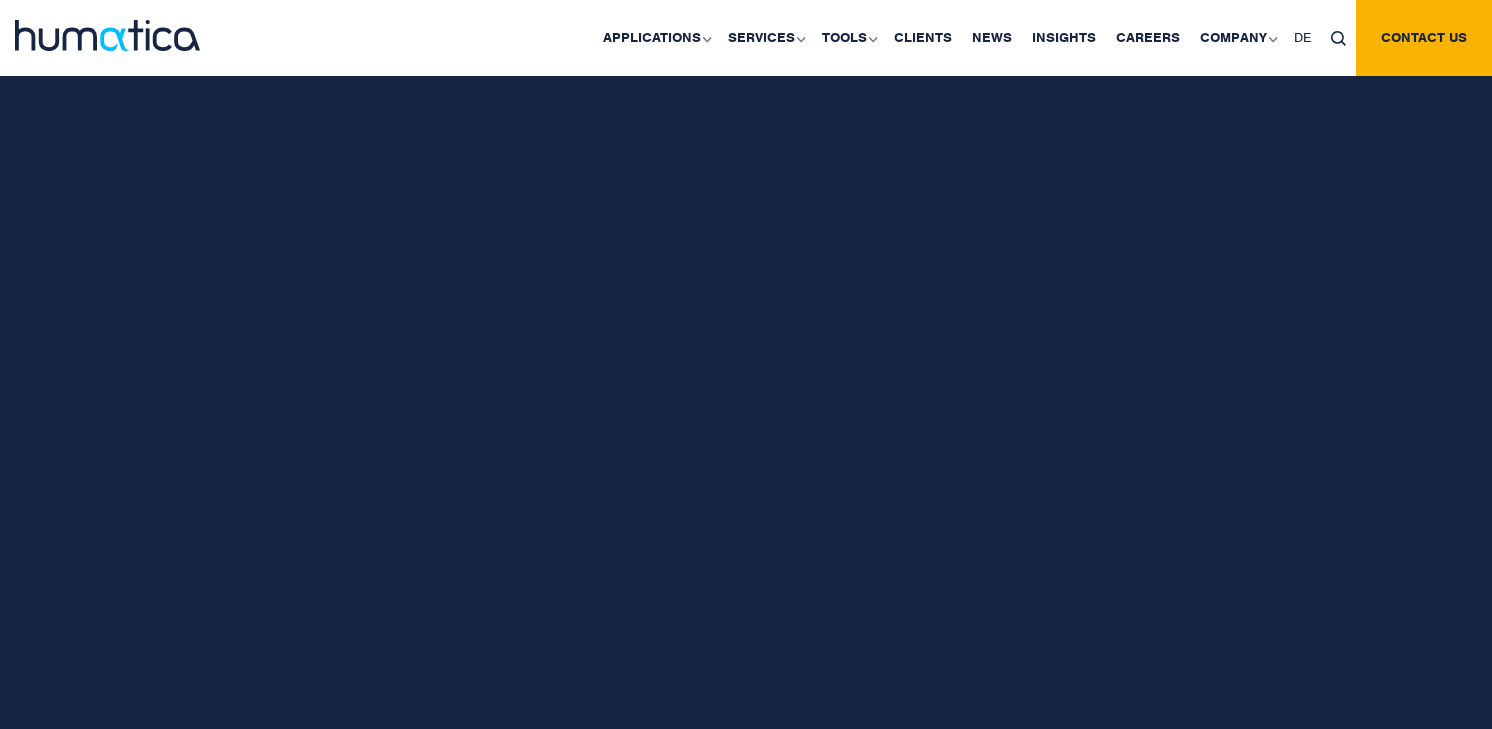scroll, scrollTop: 0, scrollLeft: 0, axis: both 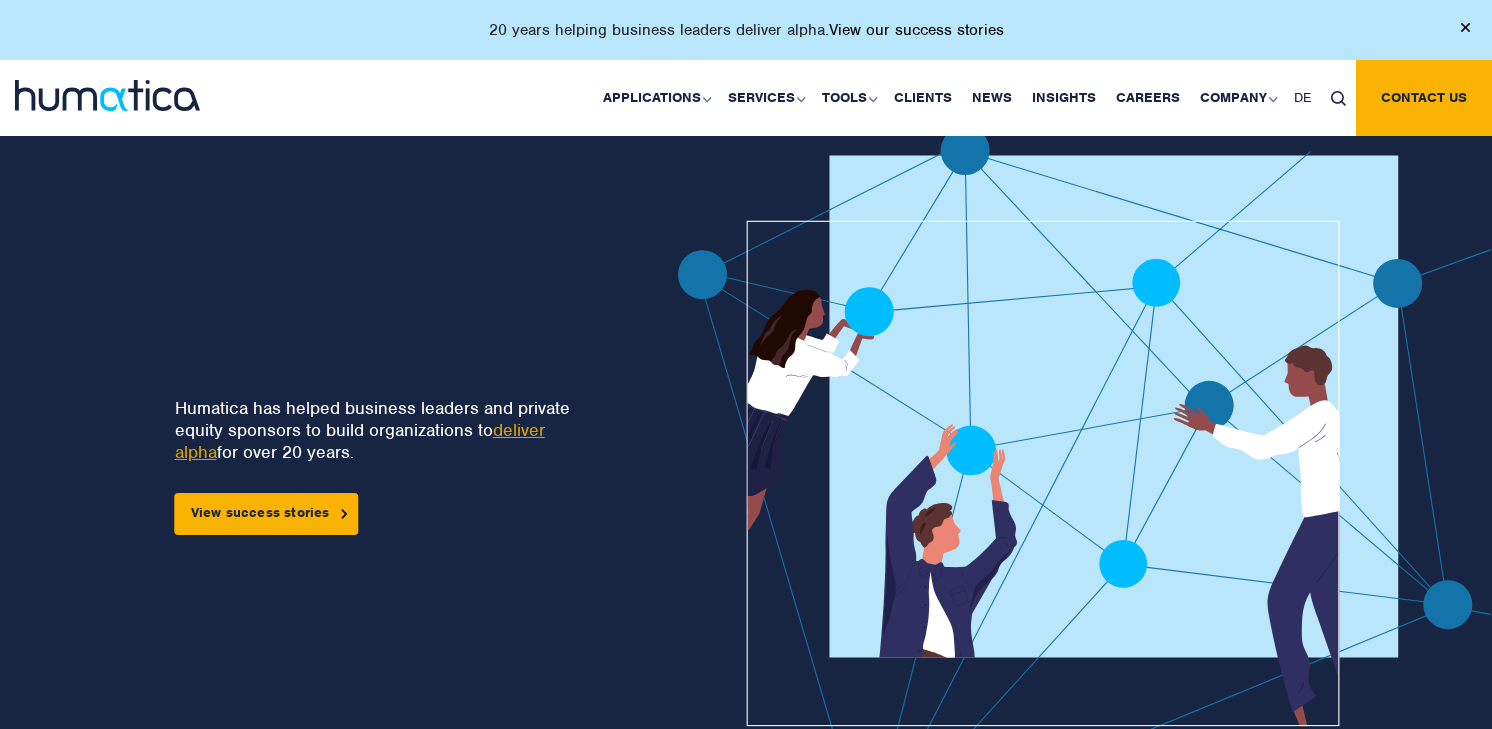 click on "View our success stories" at bounding box center [916, 30] 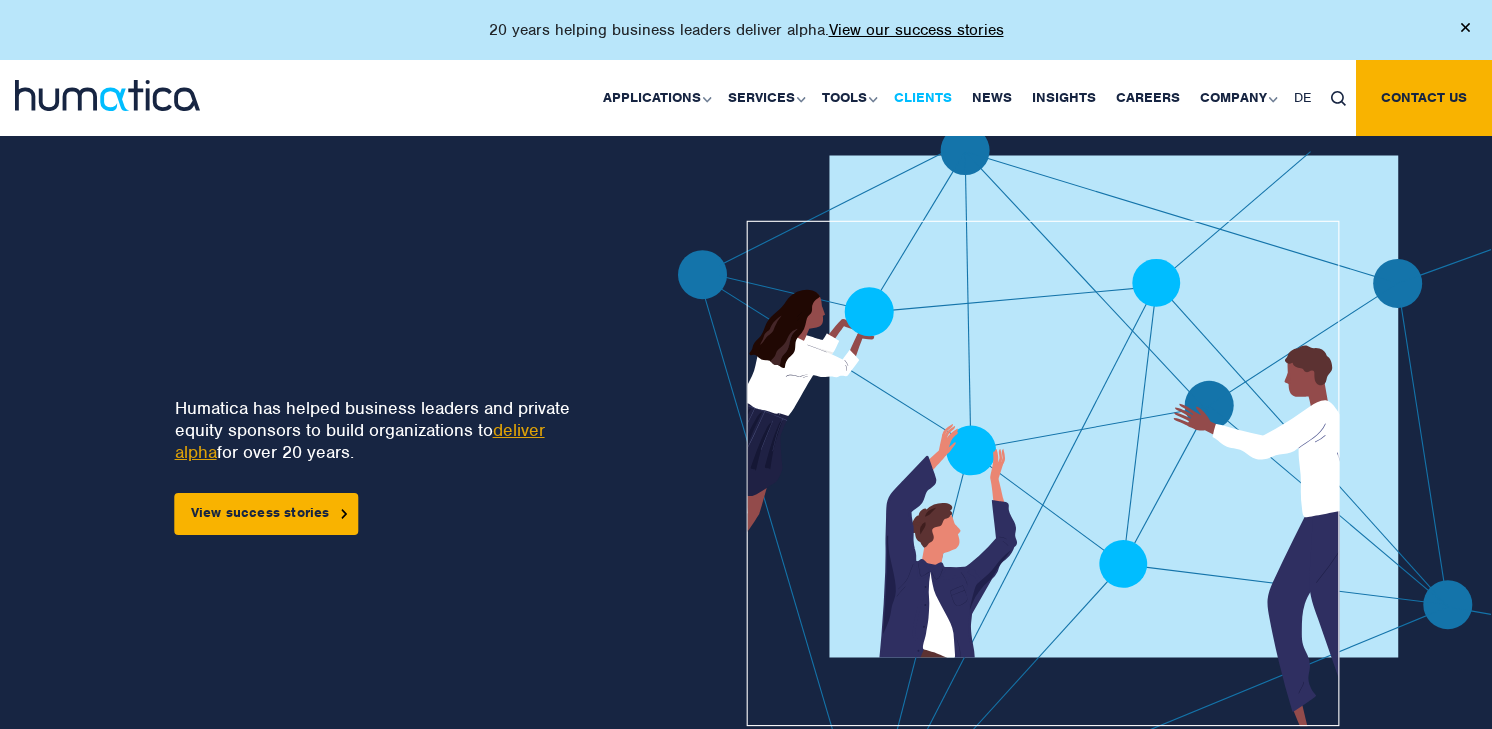 click on "Clients" at bounding box center [923, 98] 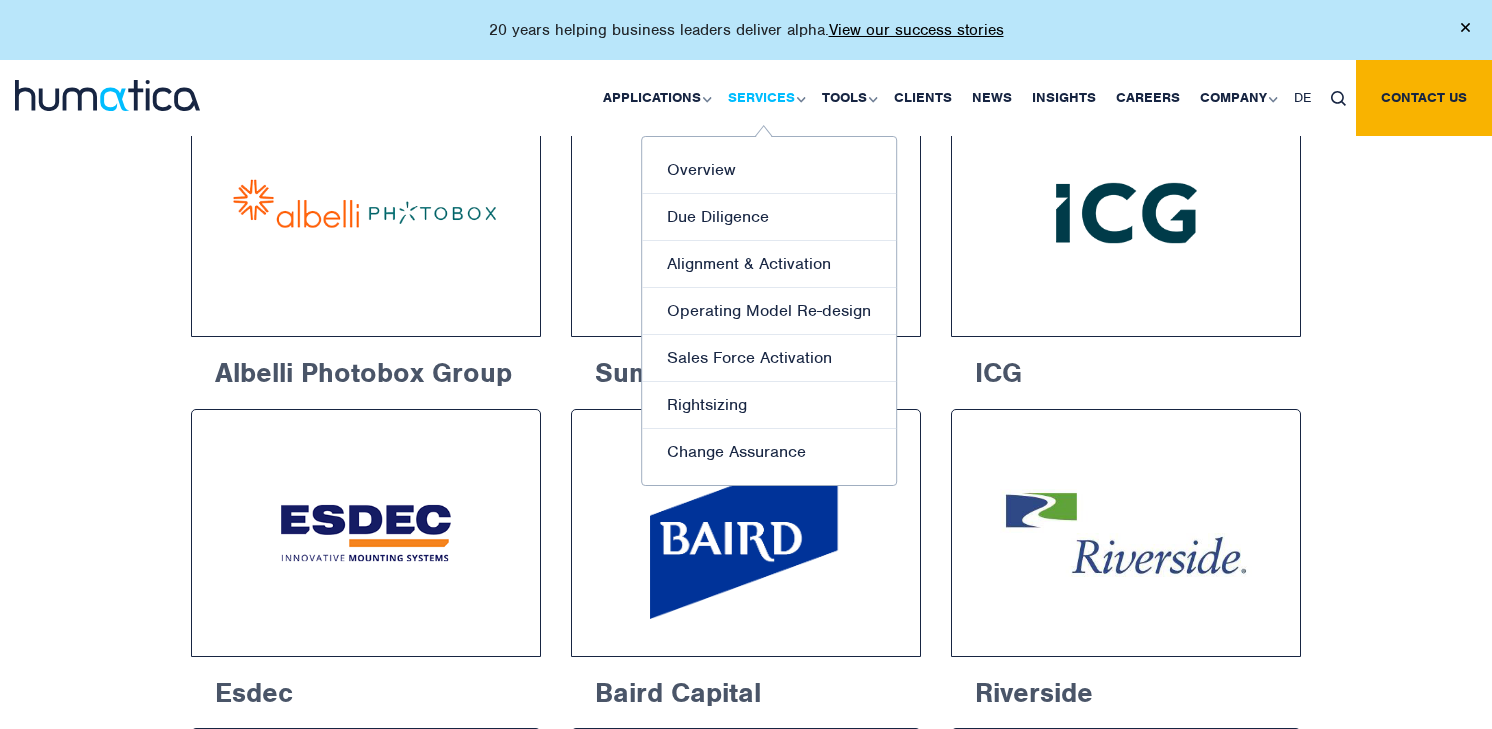 scroll, scrollTop: 1427, scrollLeft: 0, axis: vertical 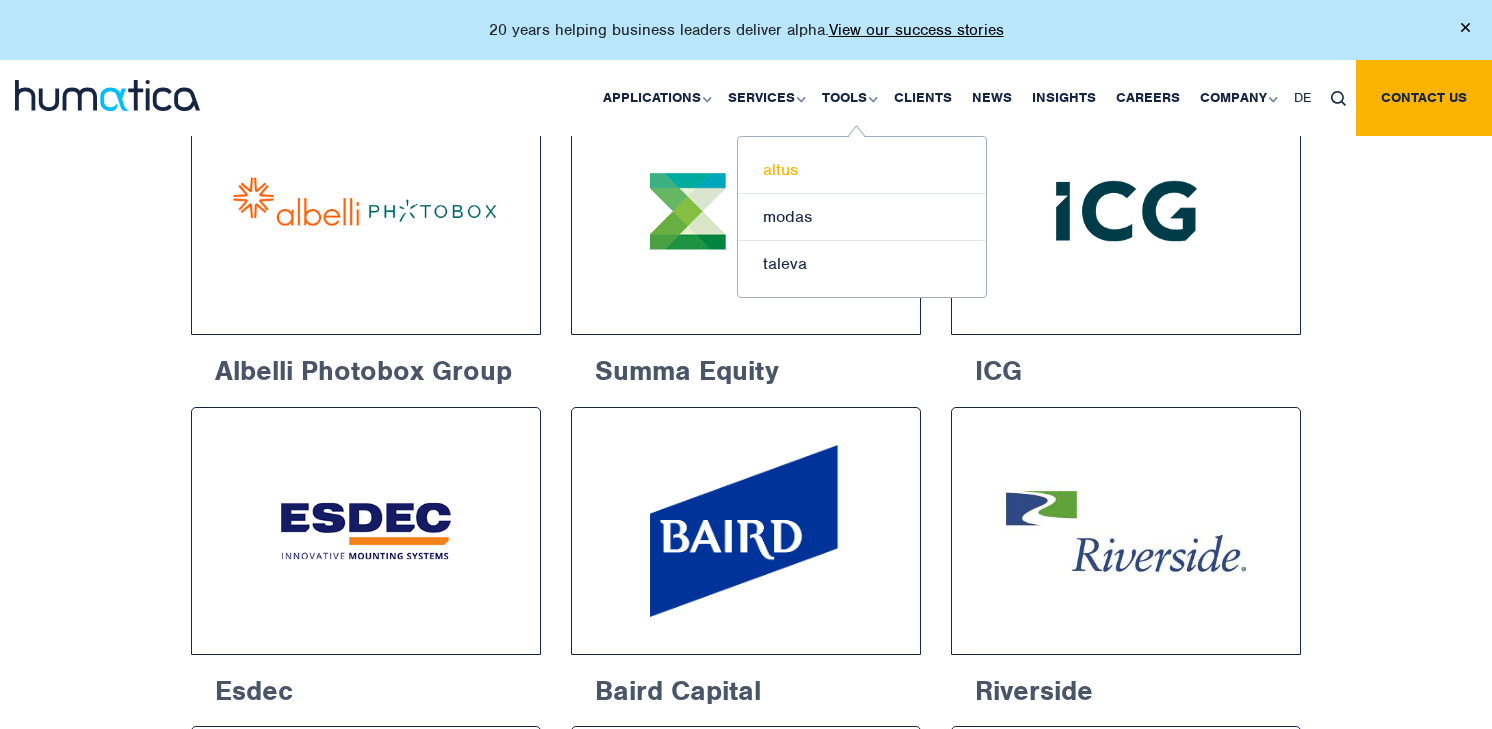 click on "altus" at bounding box center [862, 170] 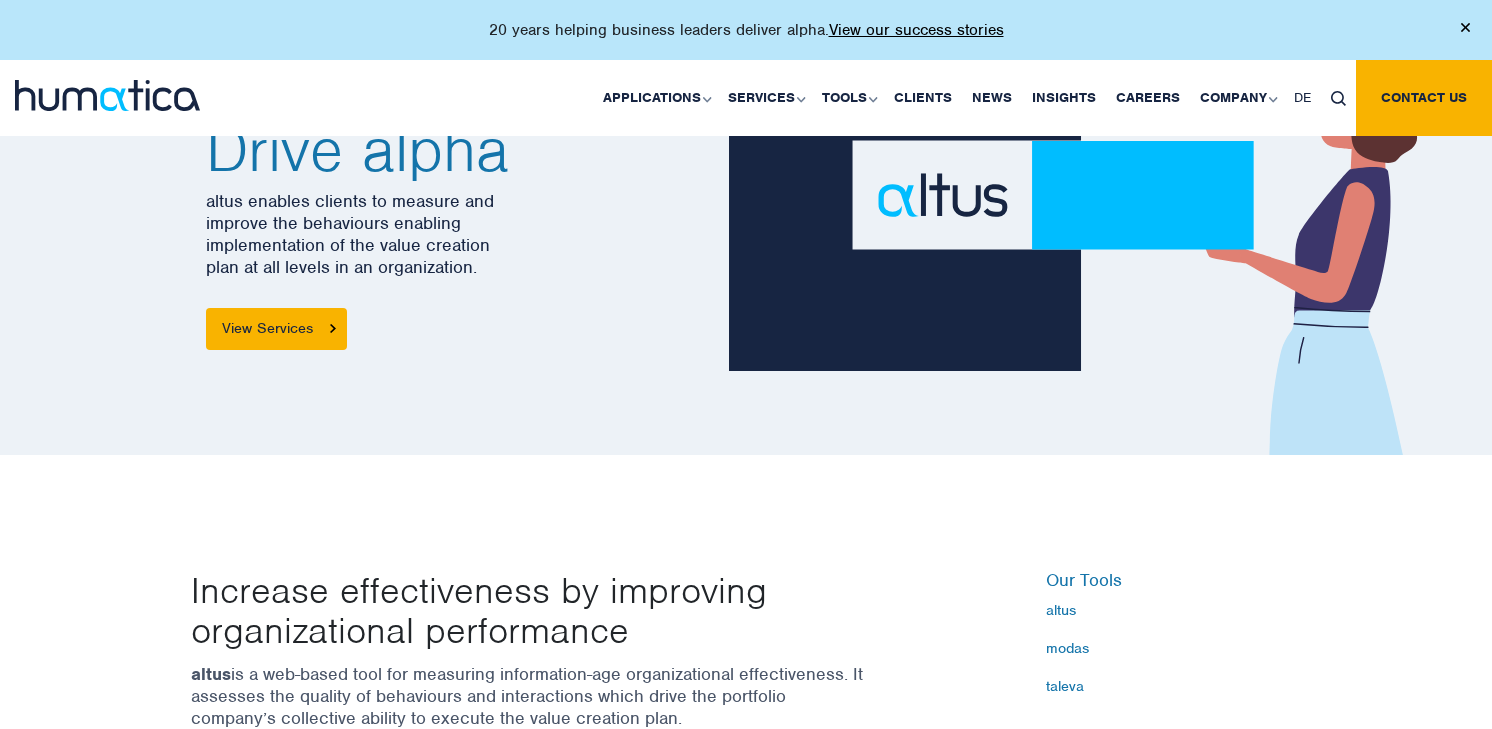 scroll, scrollTop: 225, scrollLeft: 0, axis: vertical 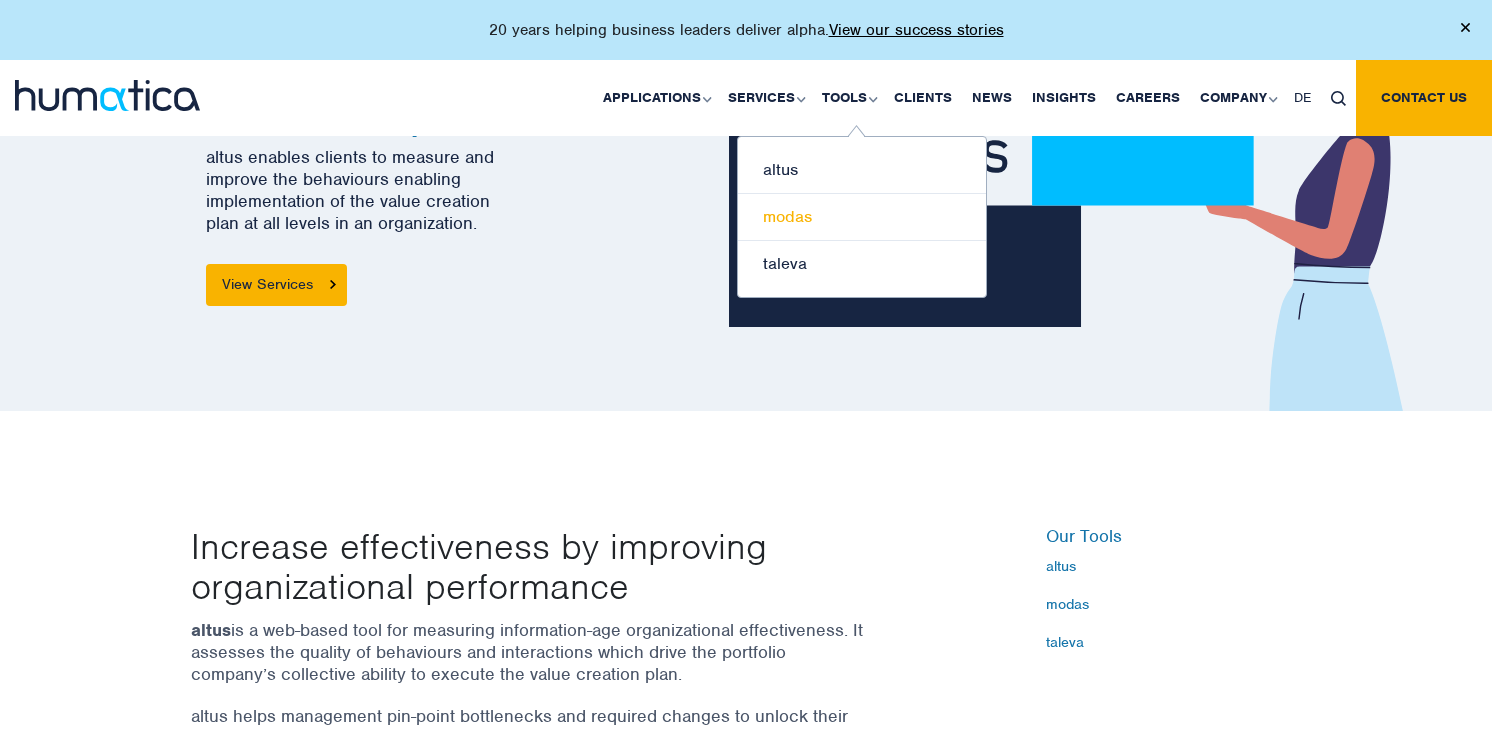 click on "modas" at bounding box center [862, 217] 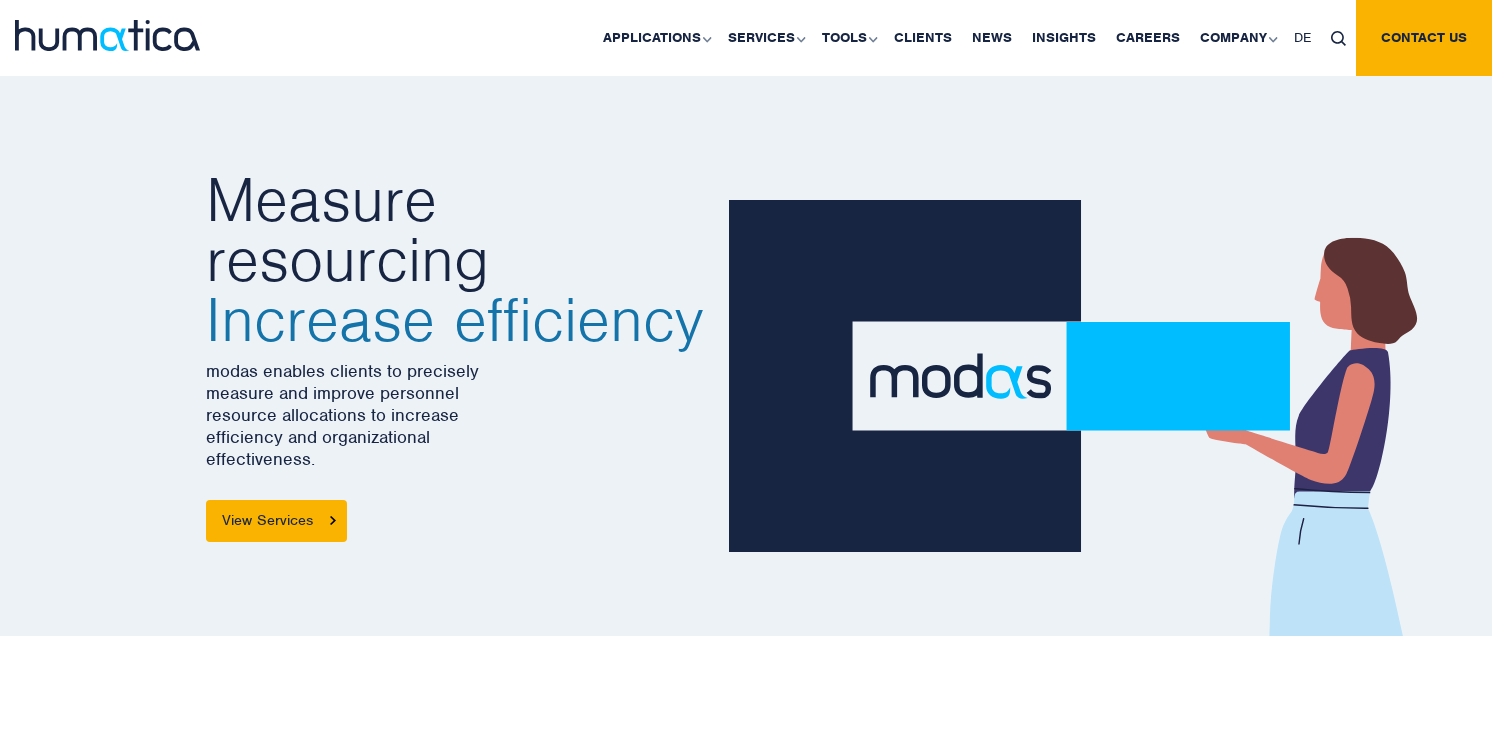 scroll, scrollTop: 0, scrollLeft: 0, axis: both 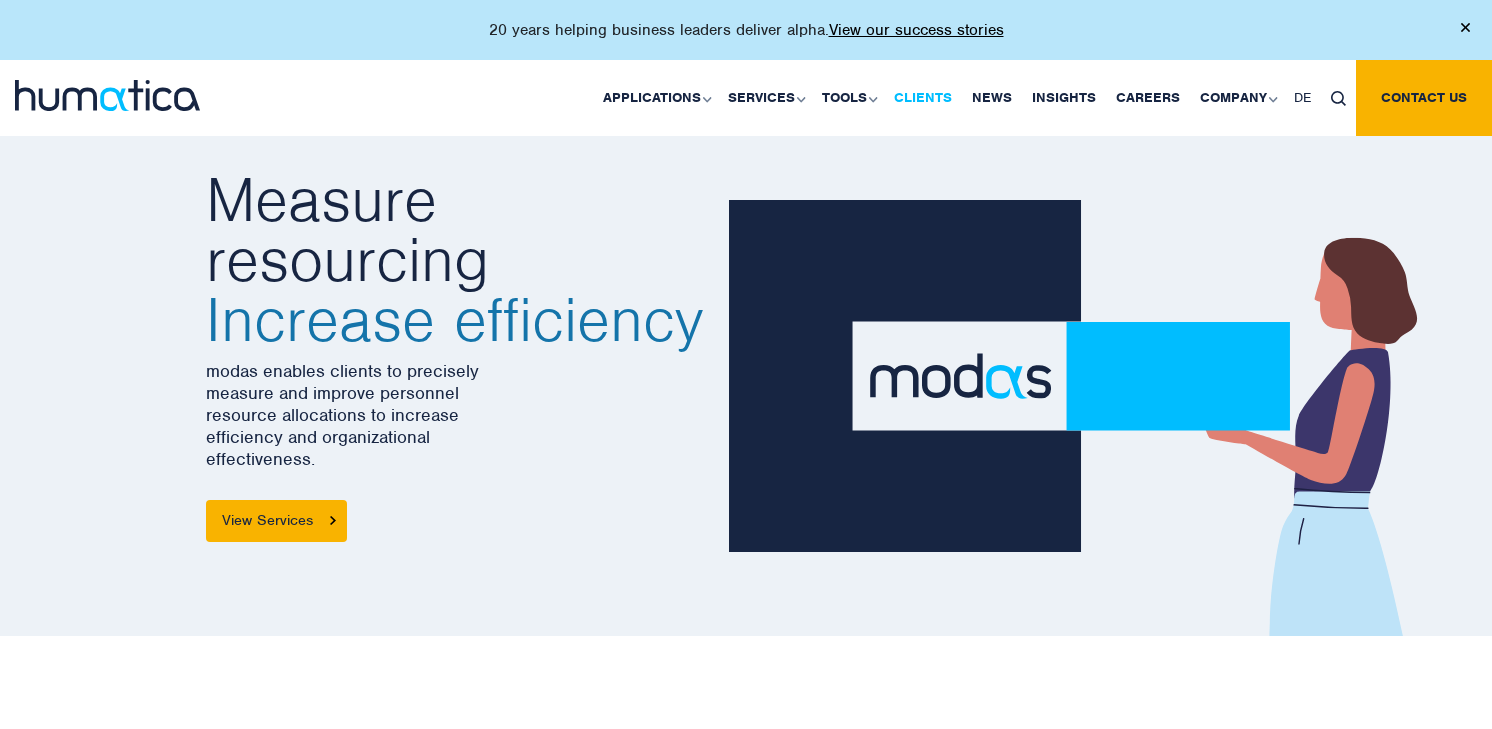 click on "Clients" at bounding box center [923, 98] 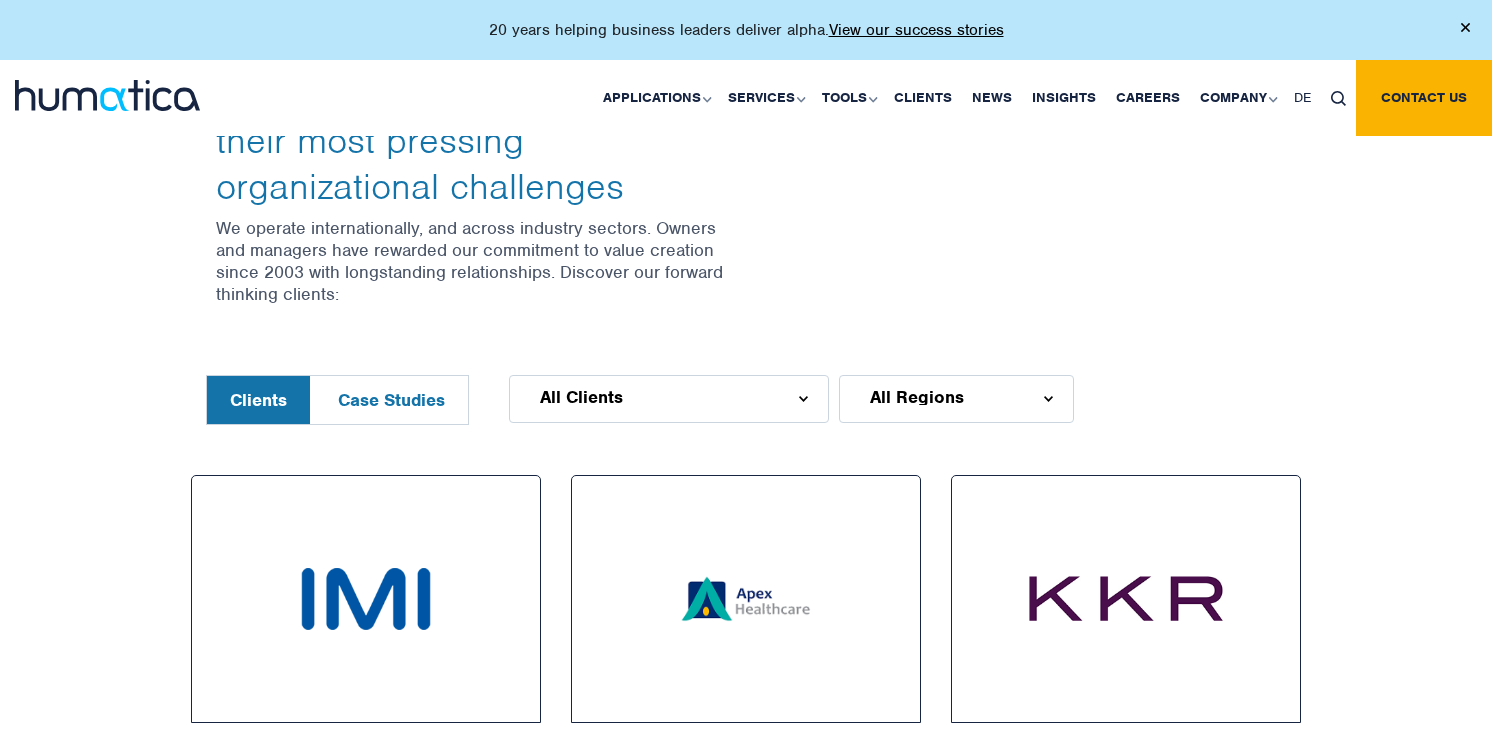 scroll, scrollTop: 796, scrollLeft: 0, axis: vertical 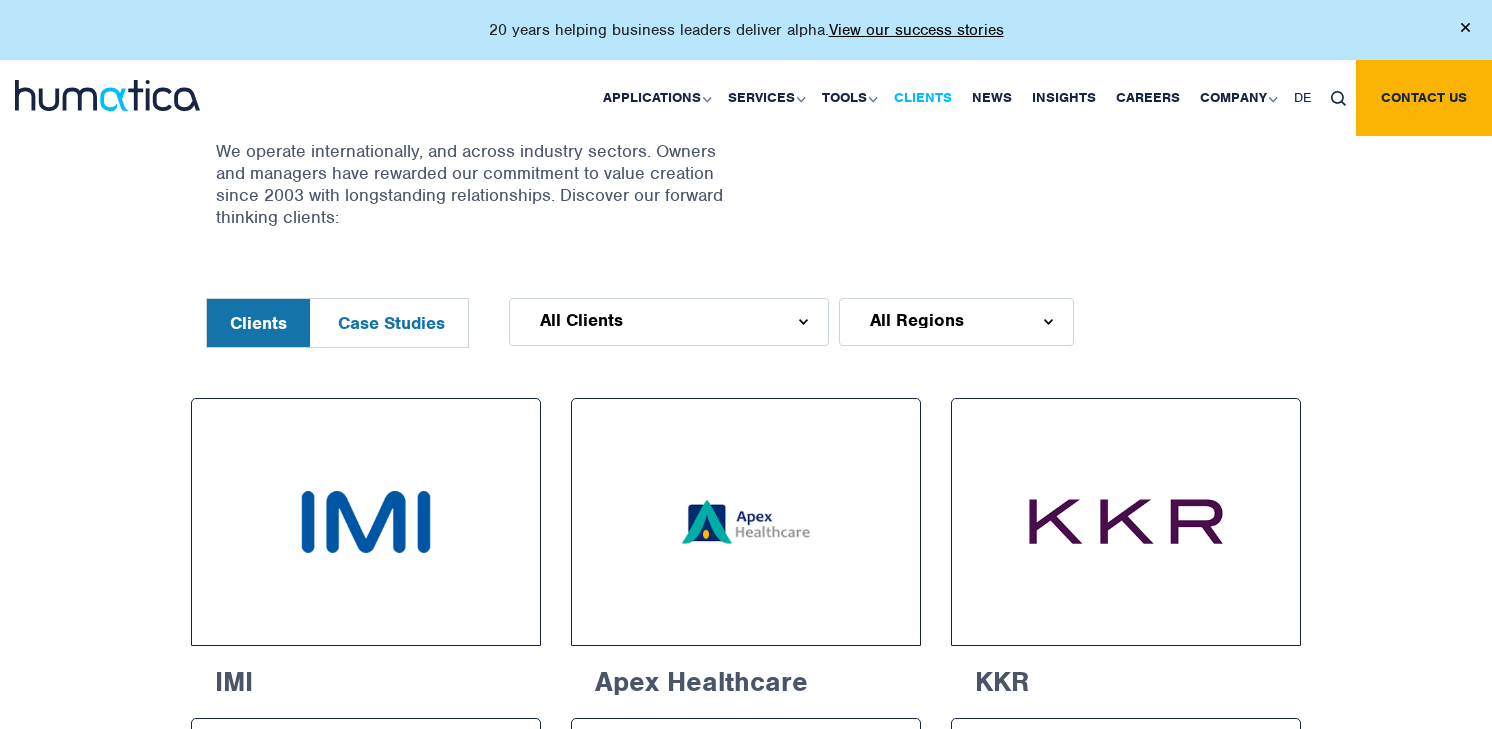 click on "Clients" at bounding box center (923, 98) 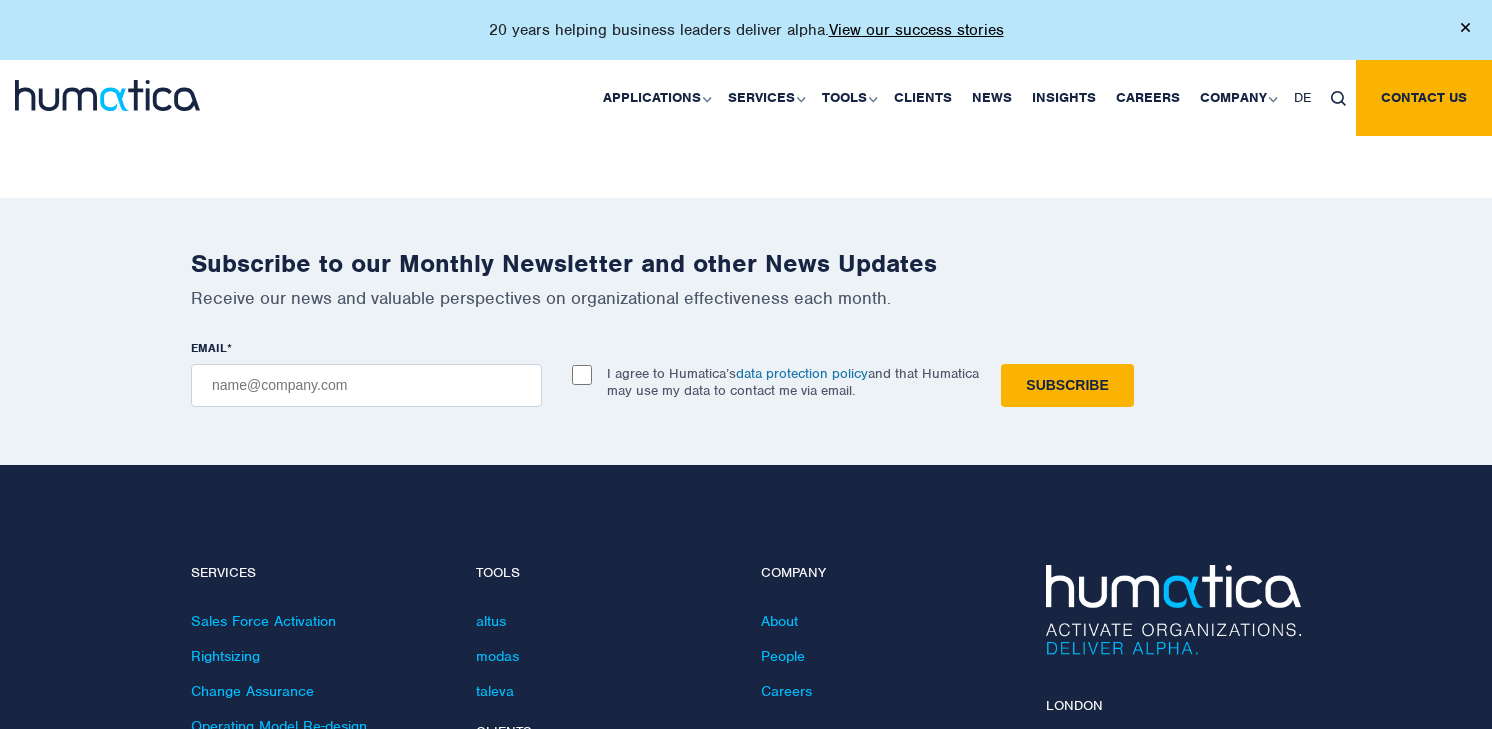 scroll, scrollTop: 4315, scrollLeft: 0, axis: vertical 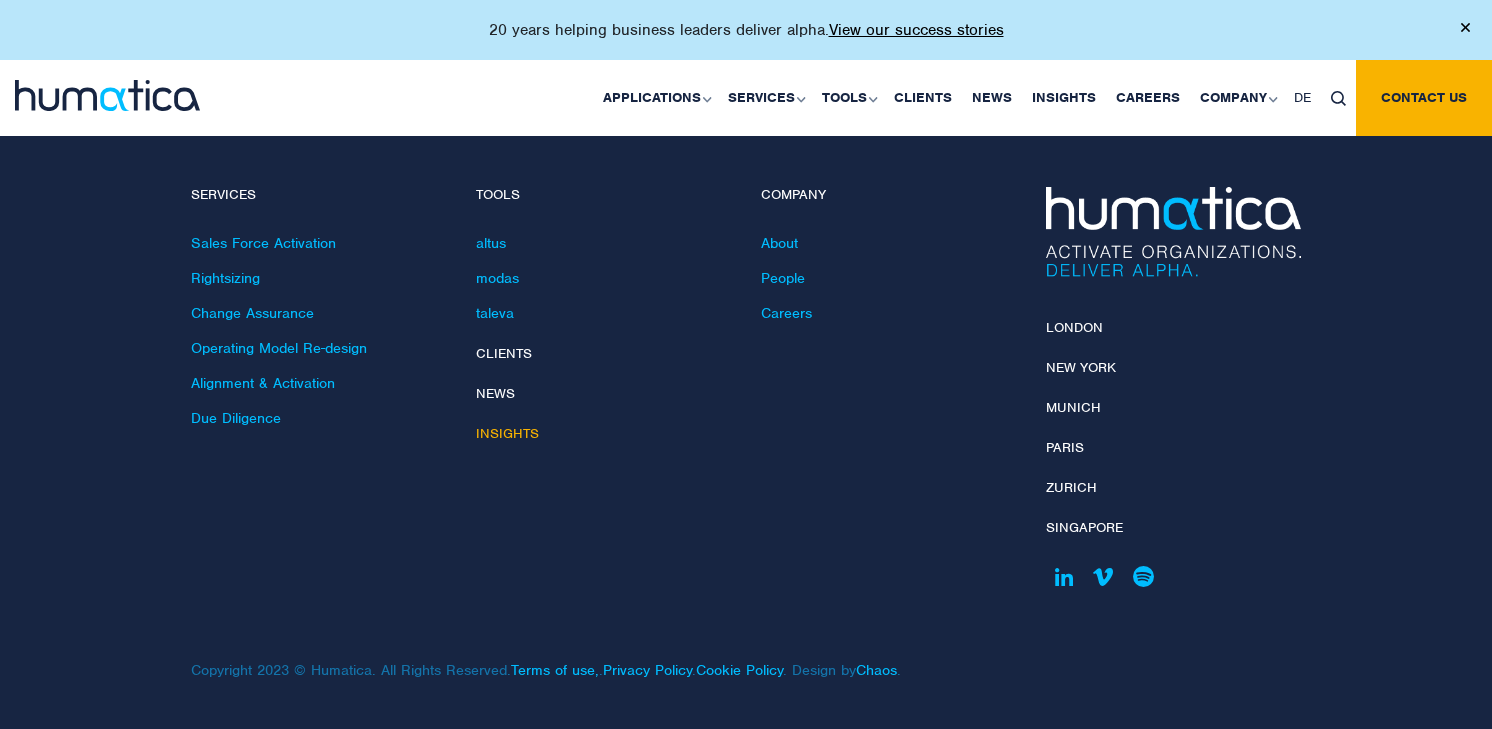 drag, startPoint x: 531, startPoint y: 433, endPoint x: 566, endPoint y: 421, distance: 37 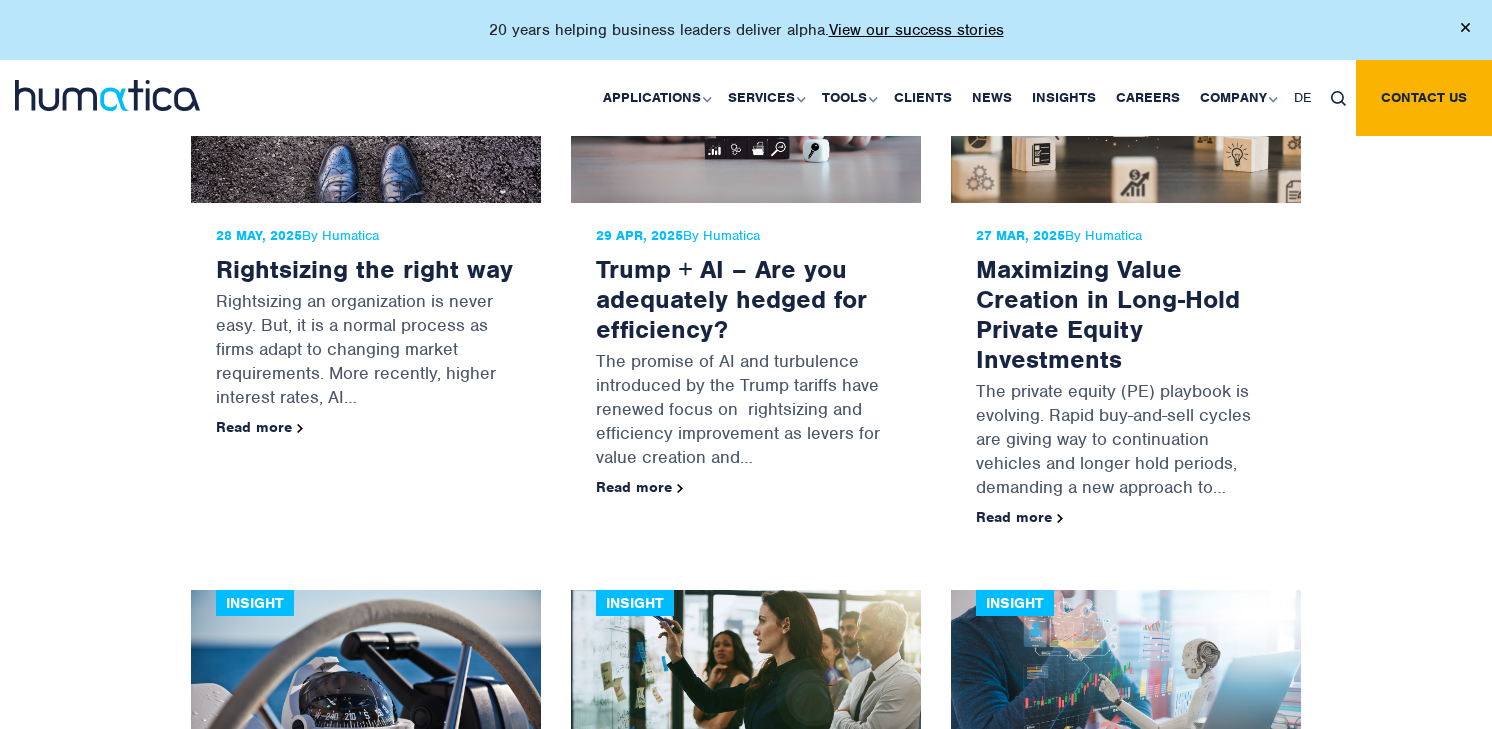 scroll, scrollTop: 1044, scrollLeft: 0, axis: vertical 